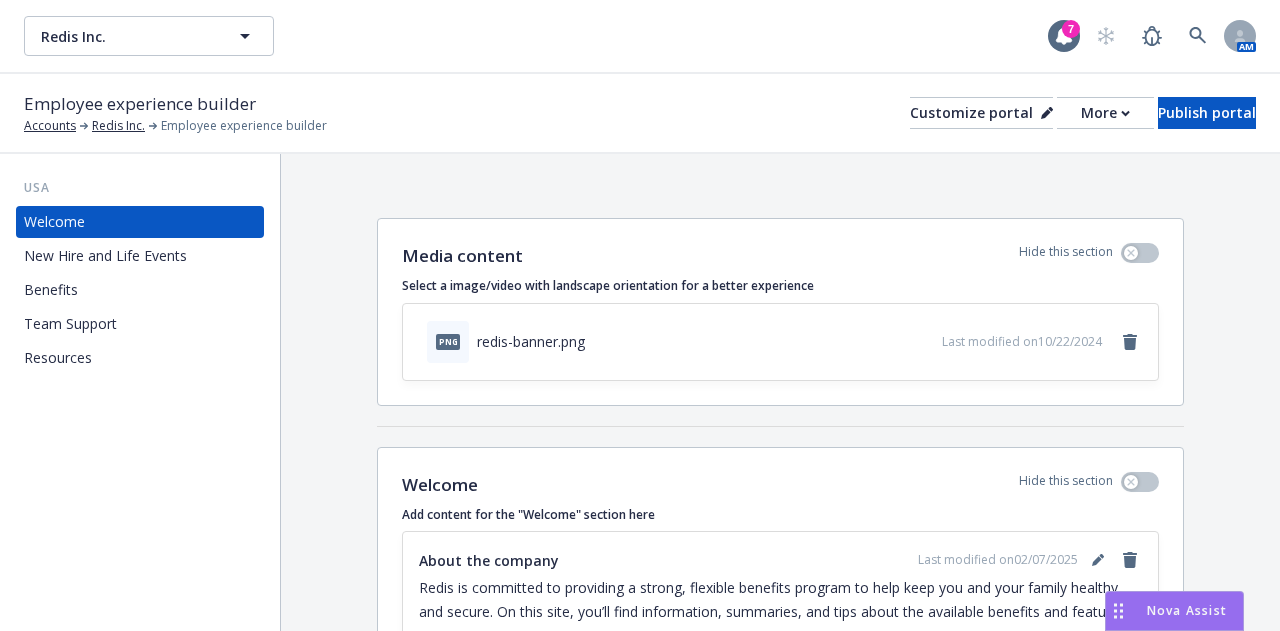scroll, scrollTop: 0, scrollLeft: 0, axis: both 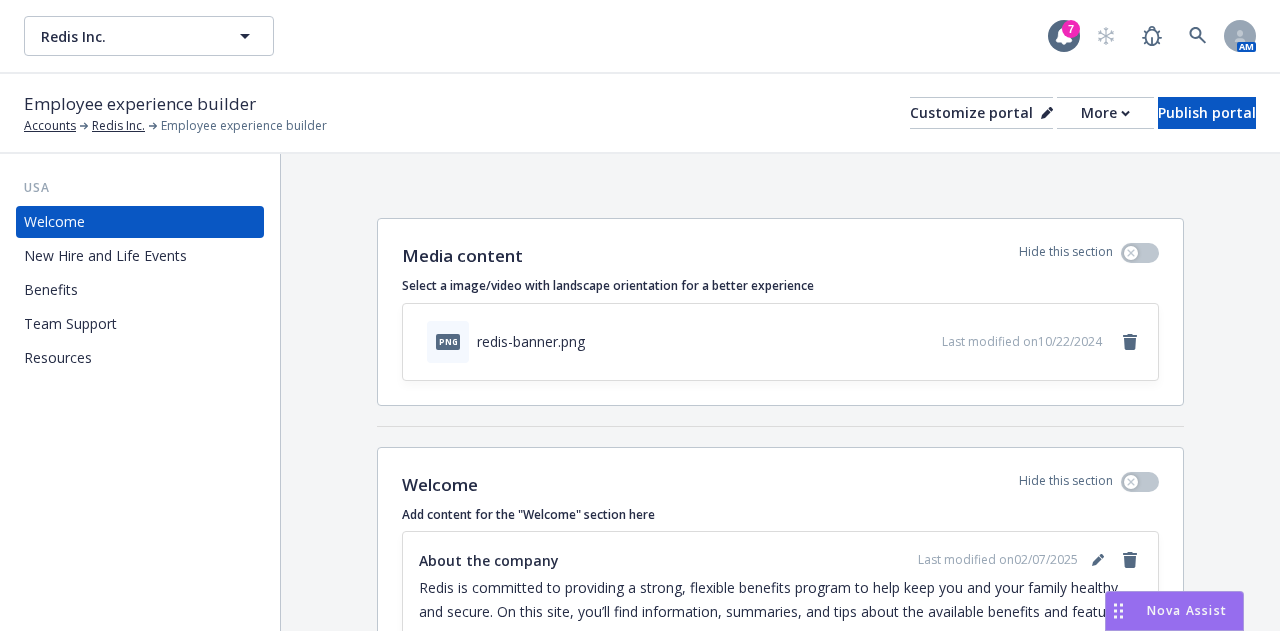 click on "Benefits" at bounding box center [51, 290] 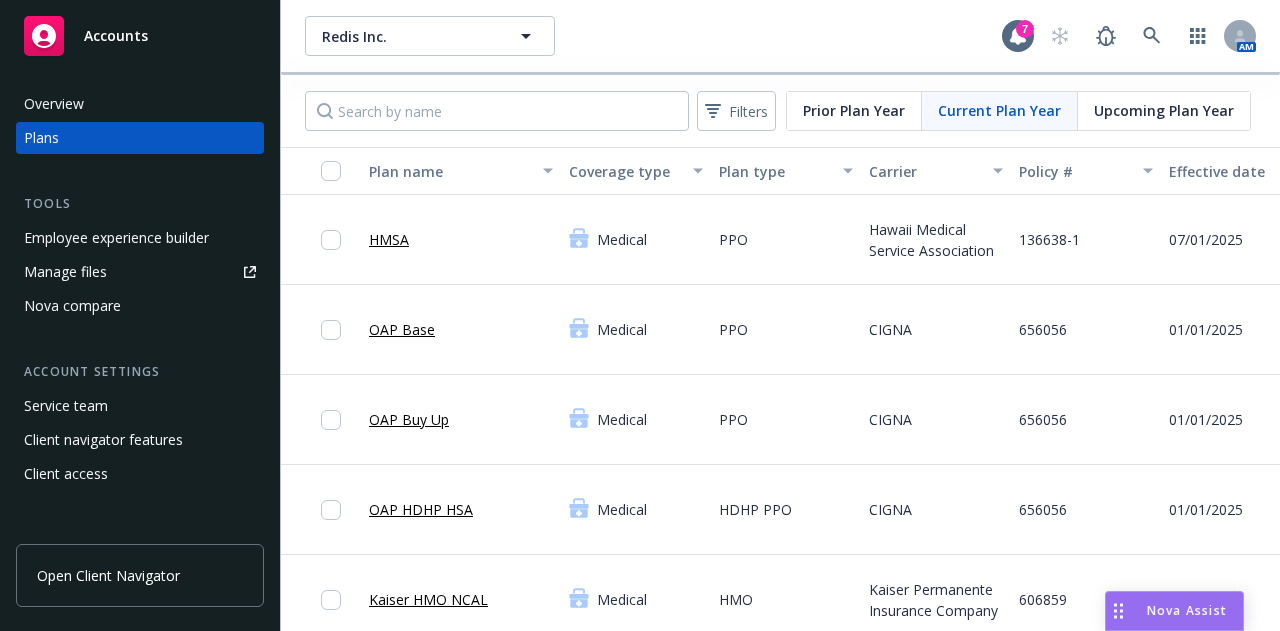 scroll, scrollTop: 0, scrollLeft: 0, axis: both 